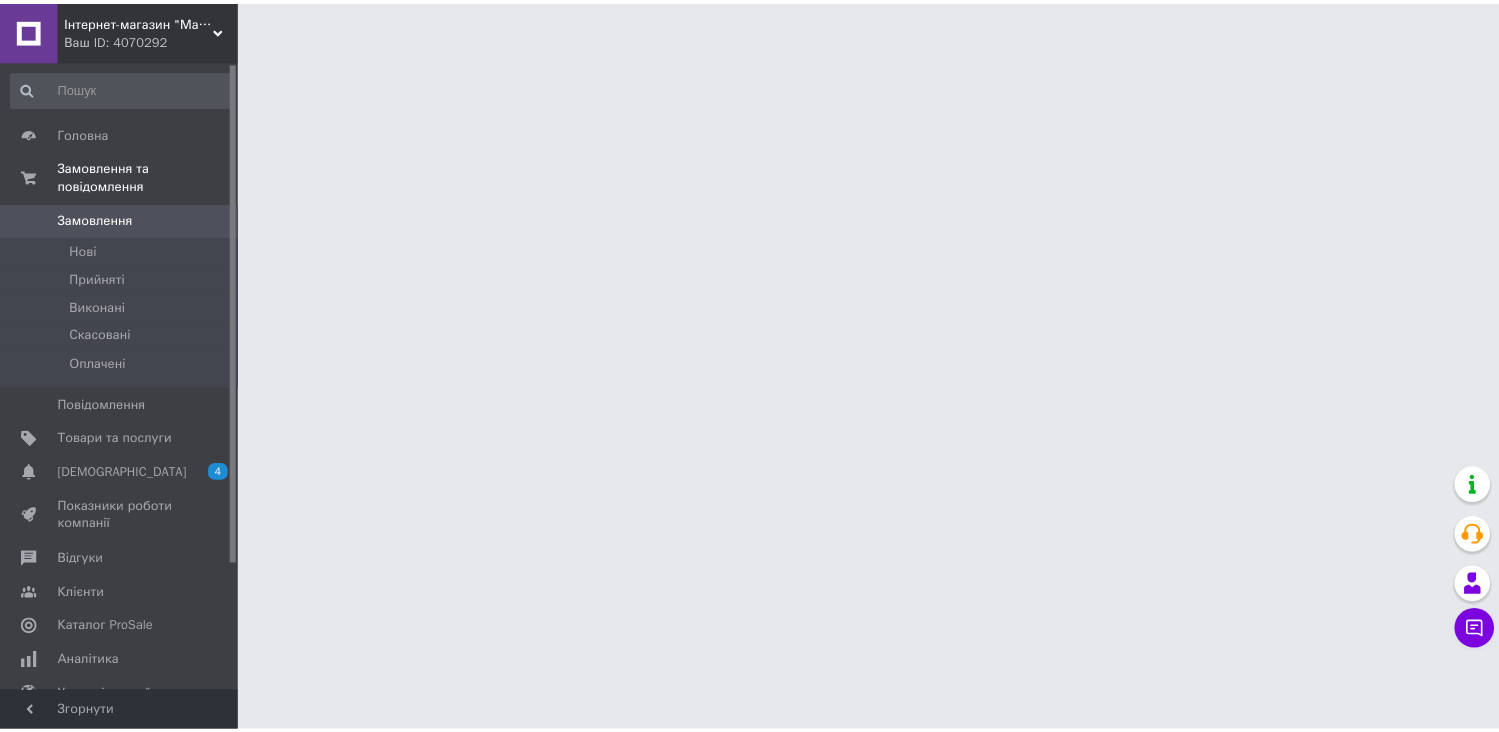 scroll, scrollTop: 0, scrollLeft: 0, axis: both 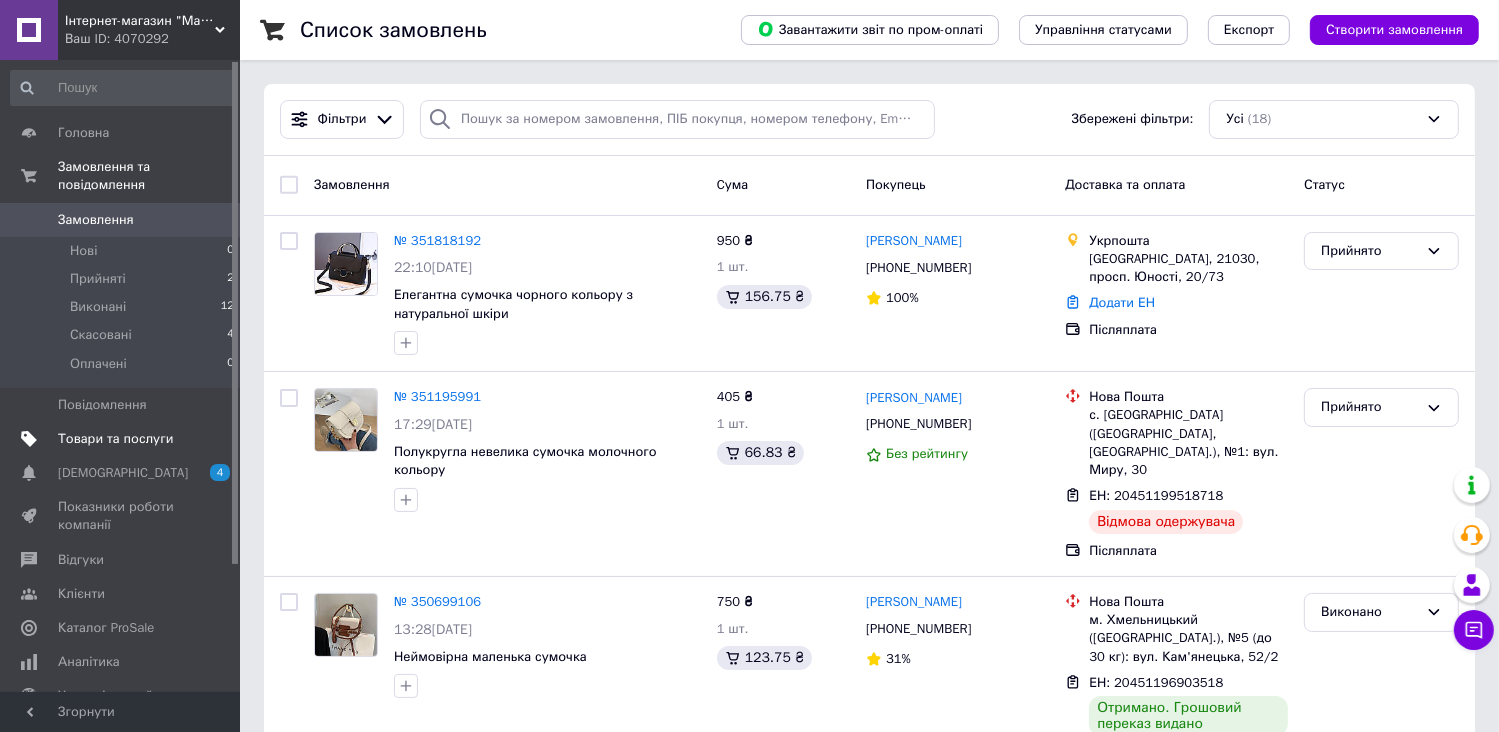 click on "Товари та послуги" at bounding box center [115, 439] 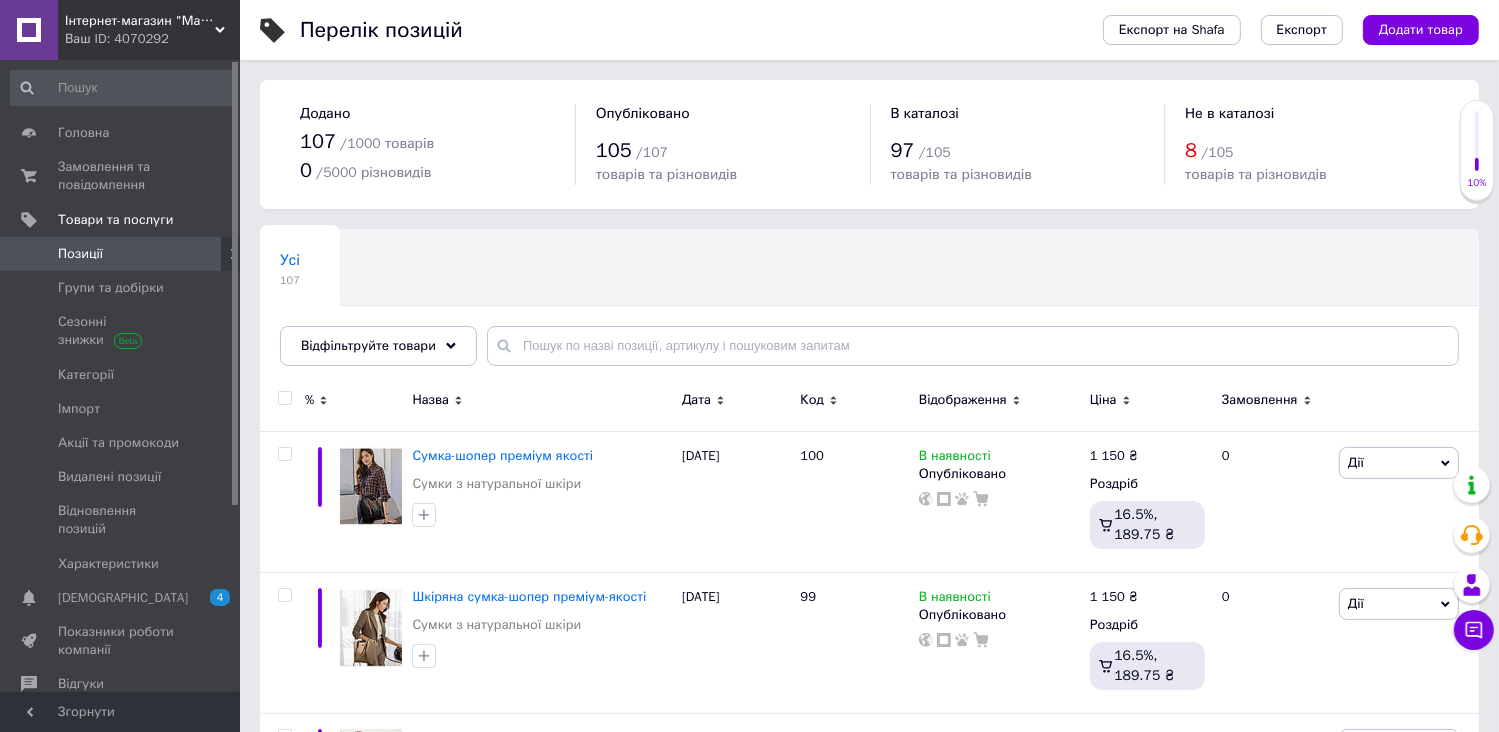 scroll, scrollTop: 640, scrollLeft: 0, axis: vertical 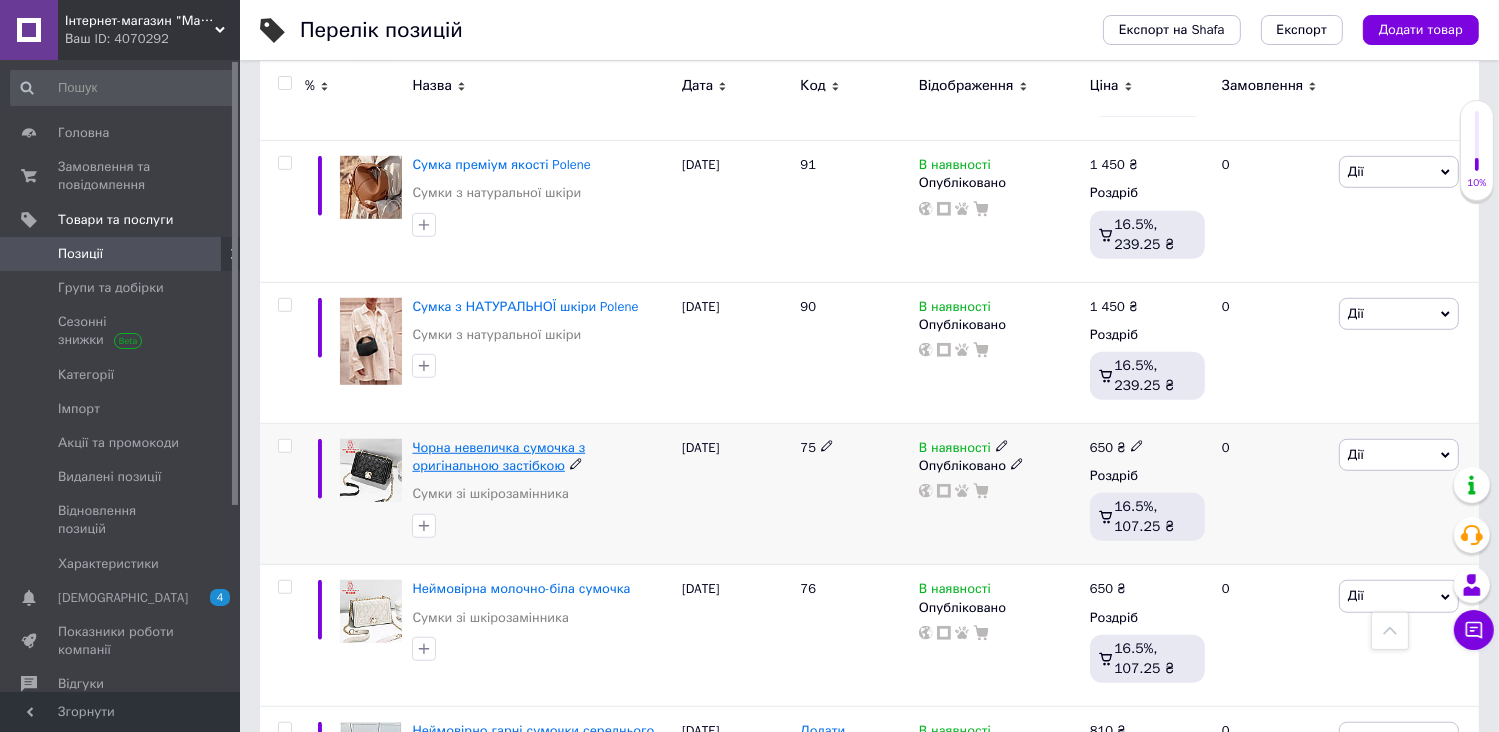 click on "Чорна невеличка сумочка з оригінальною застібкою" at bounding box center (498, 456) 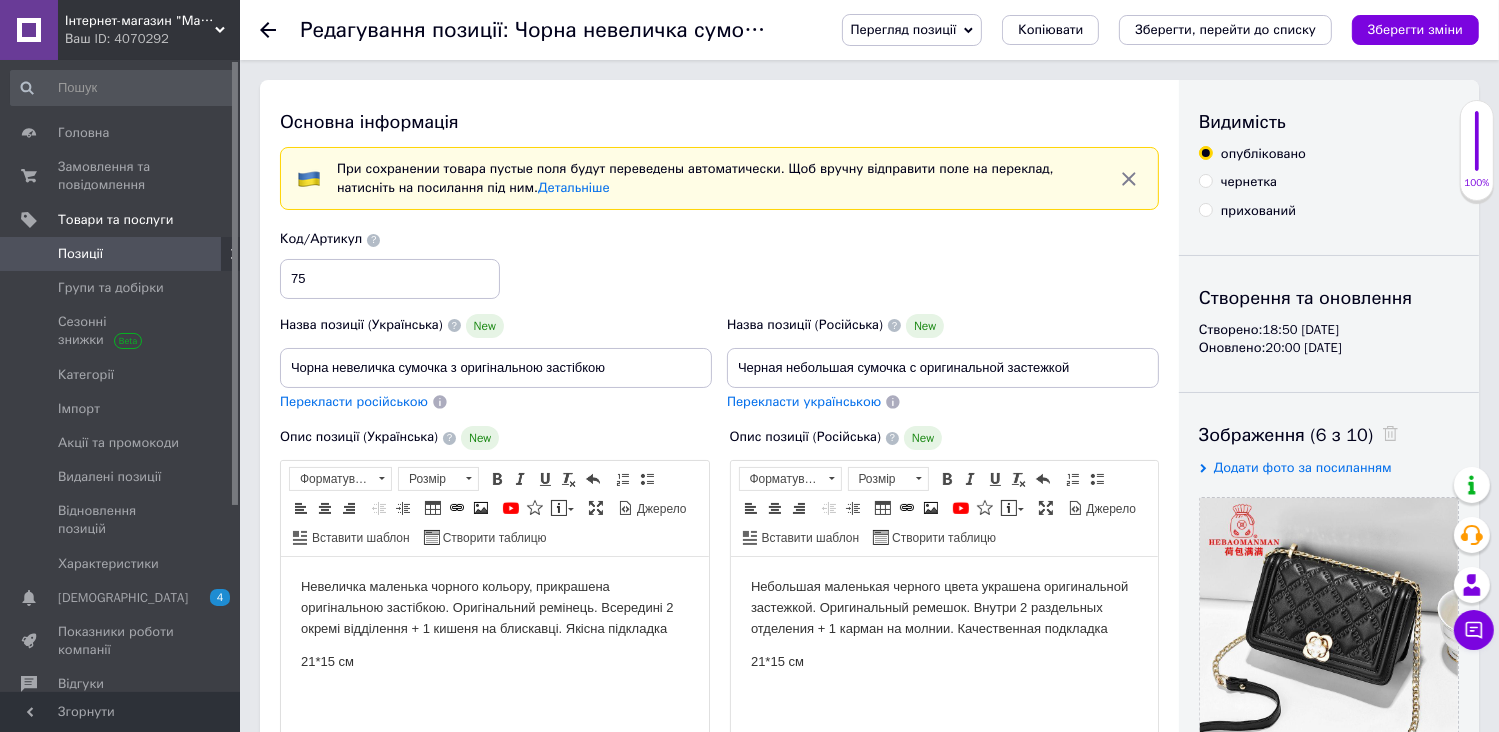 scroll, scrollTop: 0, scrollLeft: 0, axis: both 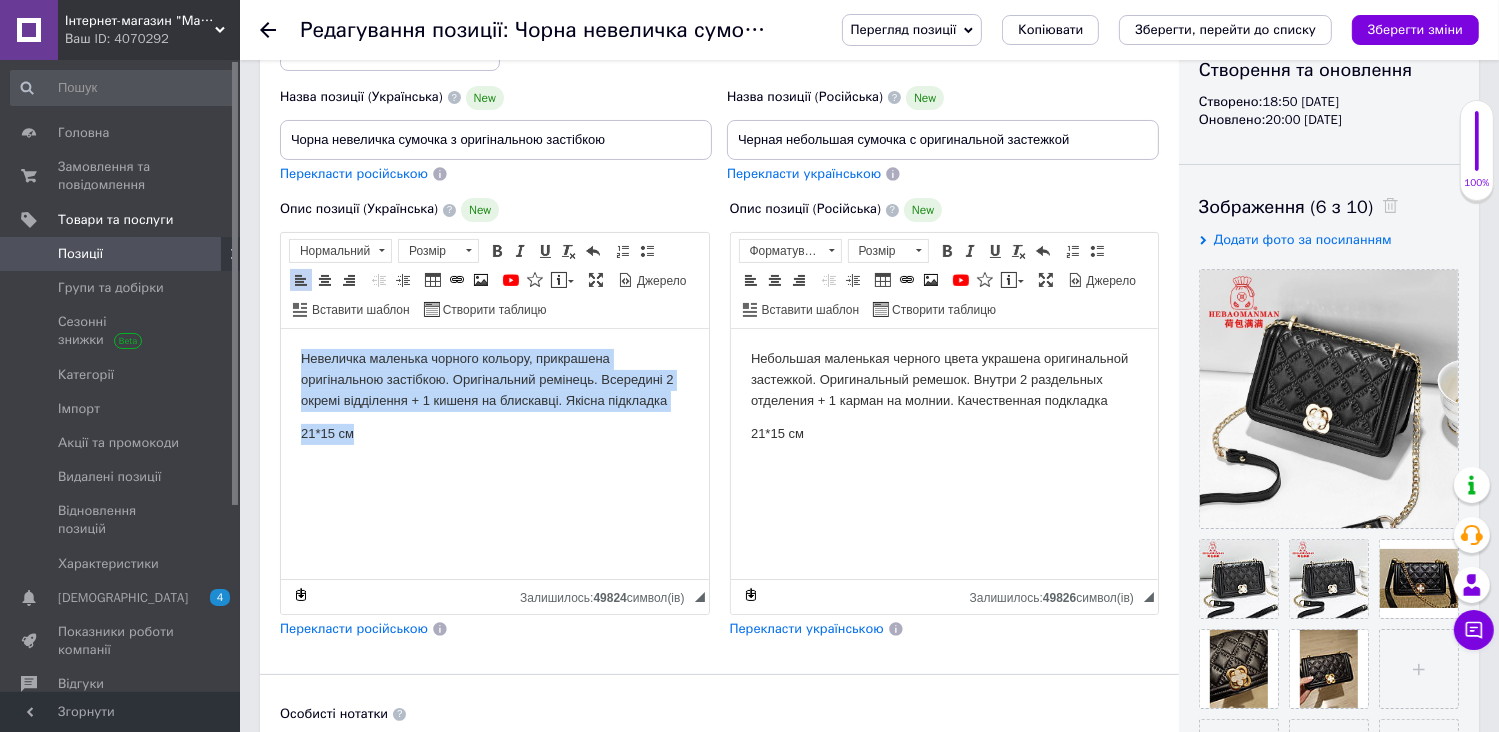 drag, startPoint x: 299, startPoint y: 357, endPoint x: 369, endPoint y: 428, distance: 99.70457 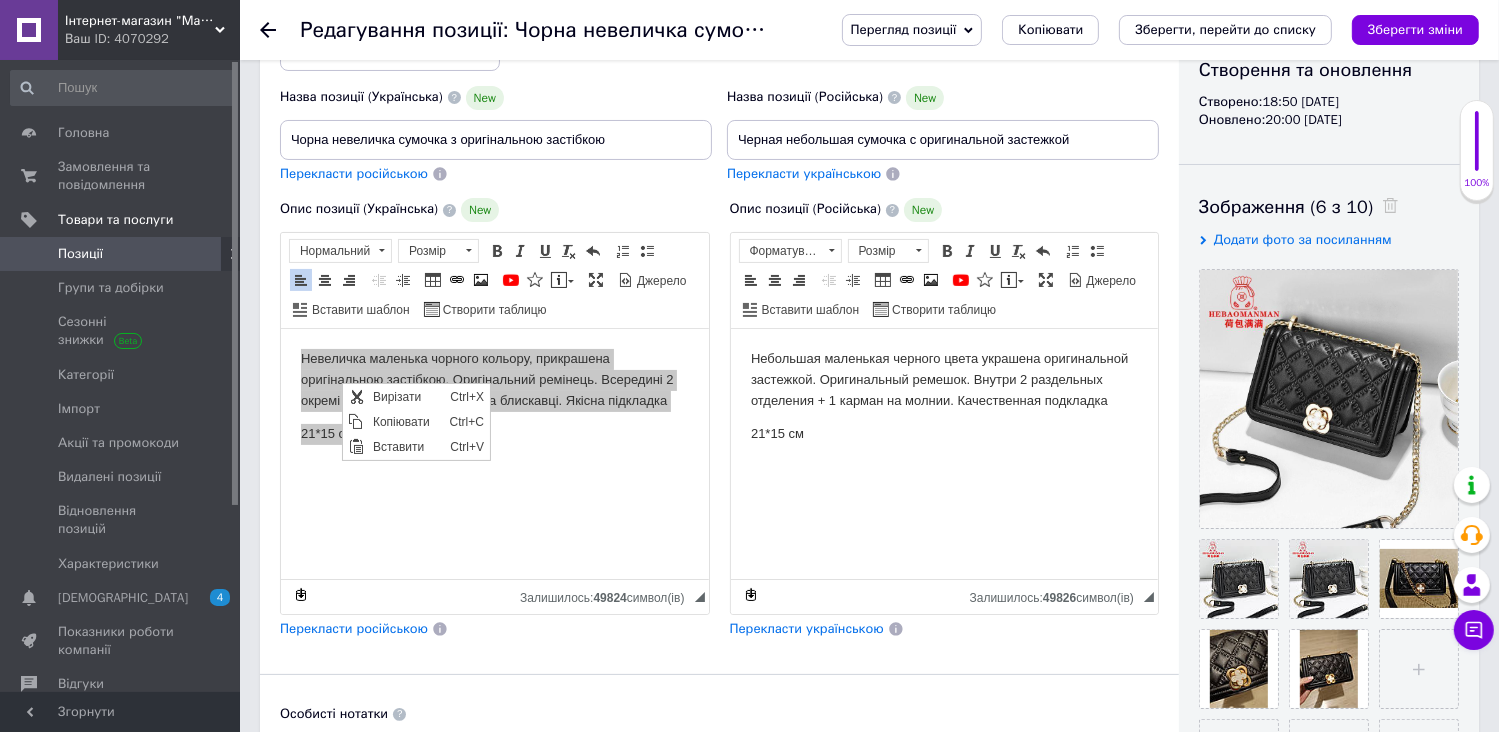 scroll, scrollTop: 0, scrollLeft: 0, axis: both 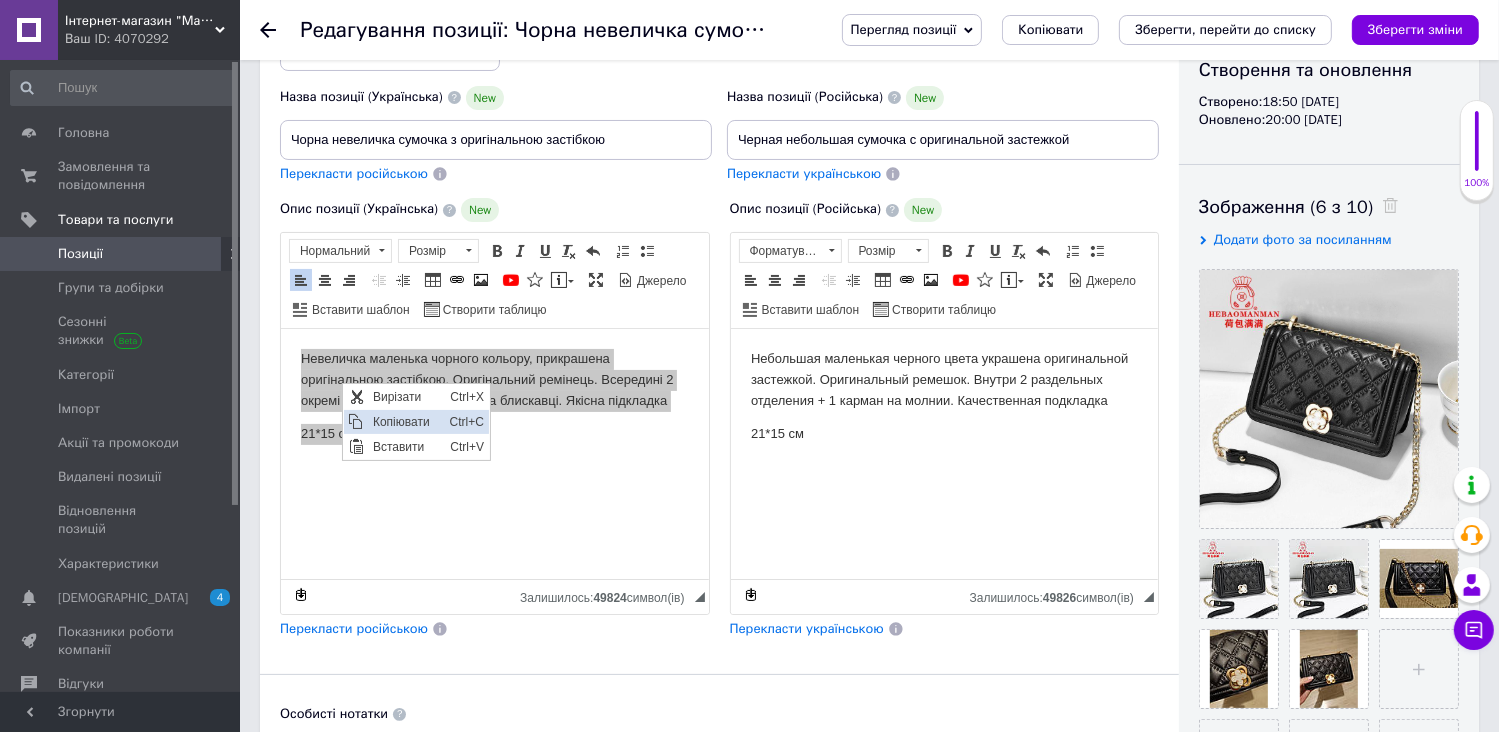 click on "Копіювати" at bounding box center (405, 422) 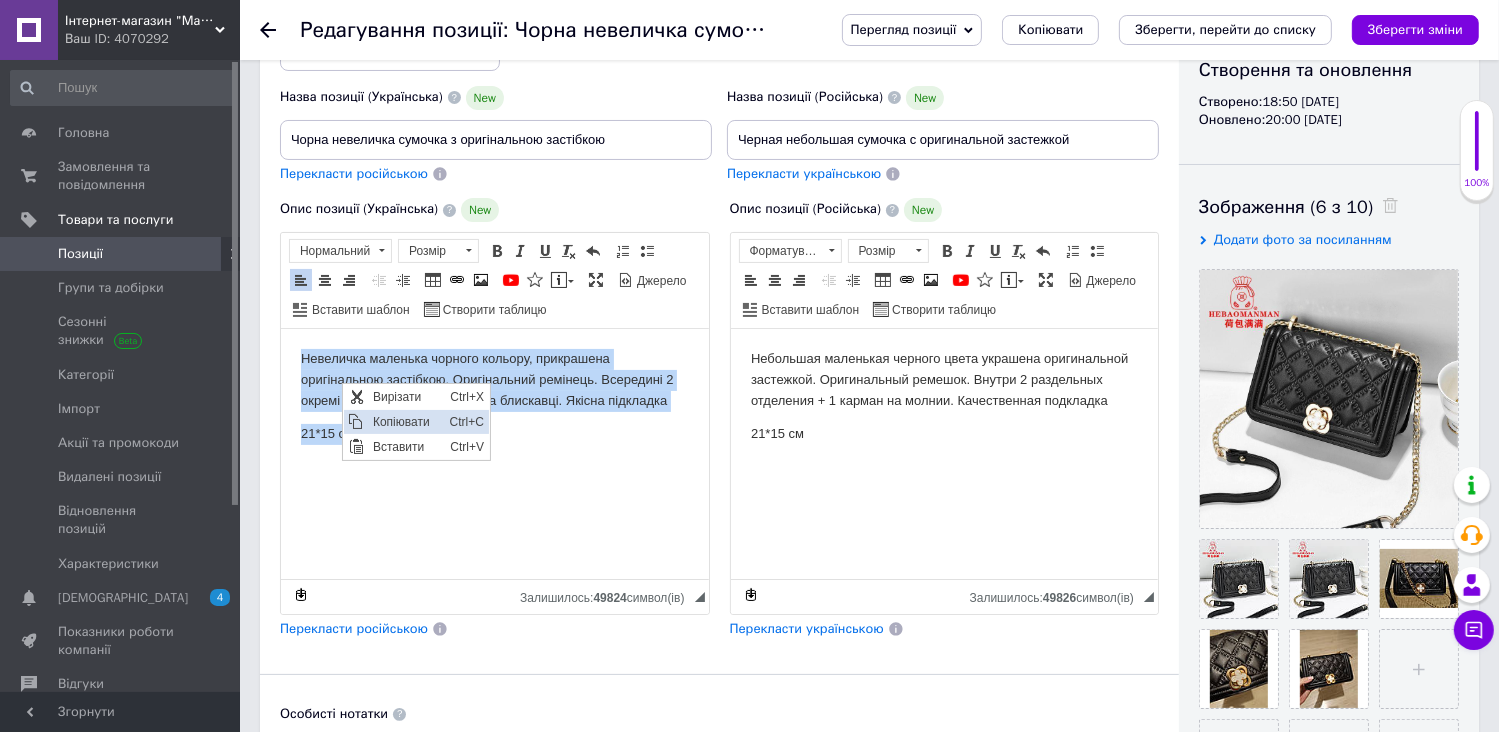 copy on "Невеличка маленька чорного кольору, прикрашена оригінальною застібкою. Оригінальний ремінець. Всередині 2 окремі відділення + 1 кишеня на блискавці. Якісна підкладка  21*15 см" 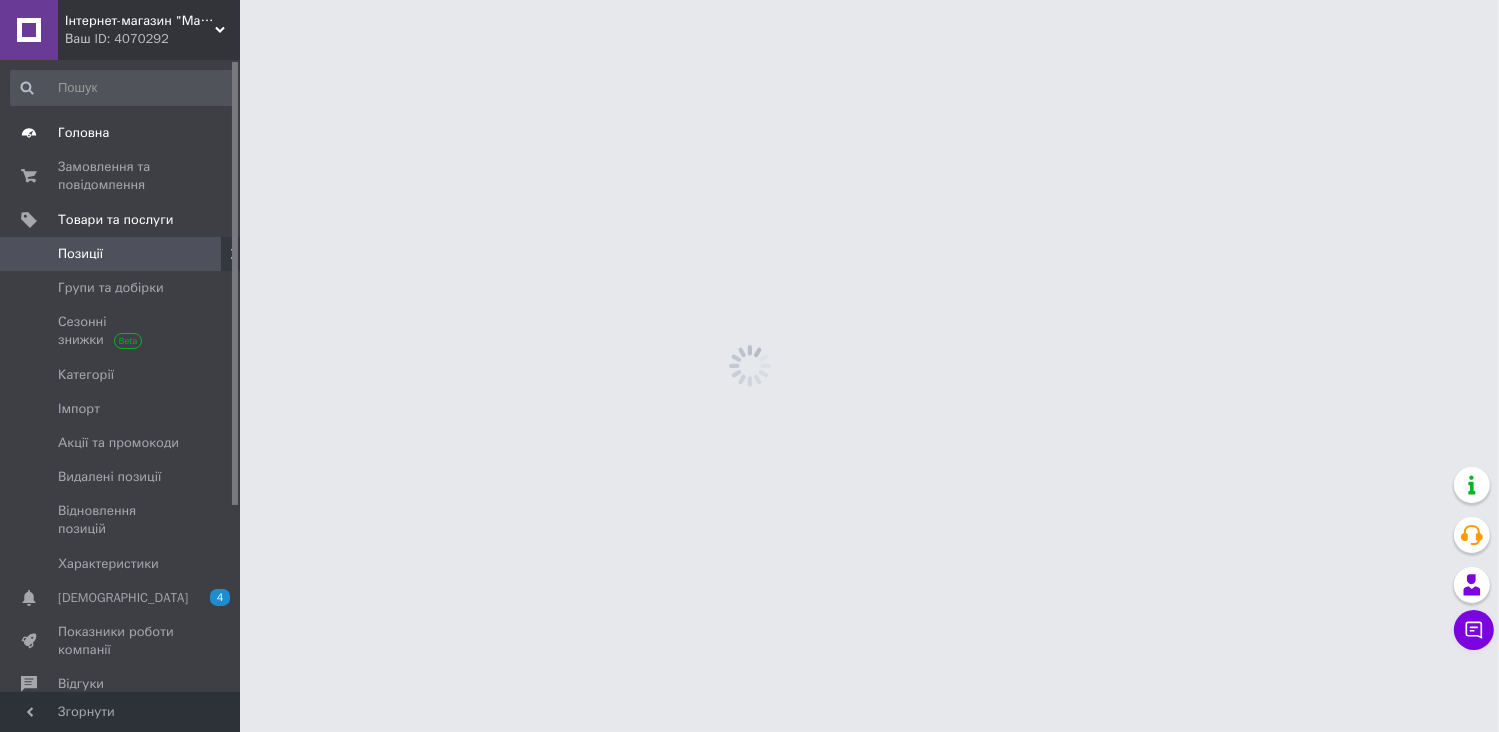 scroll, scrollTop: 0, scrollLeft: 0, axis: both 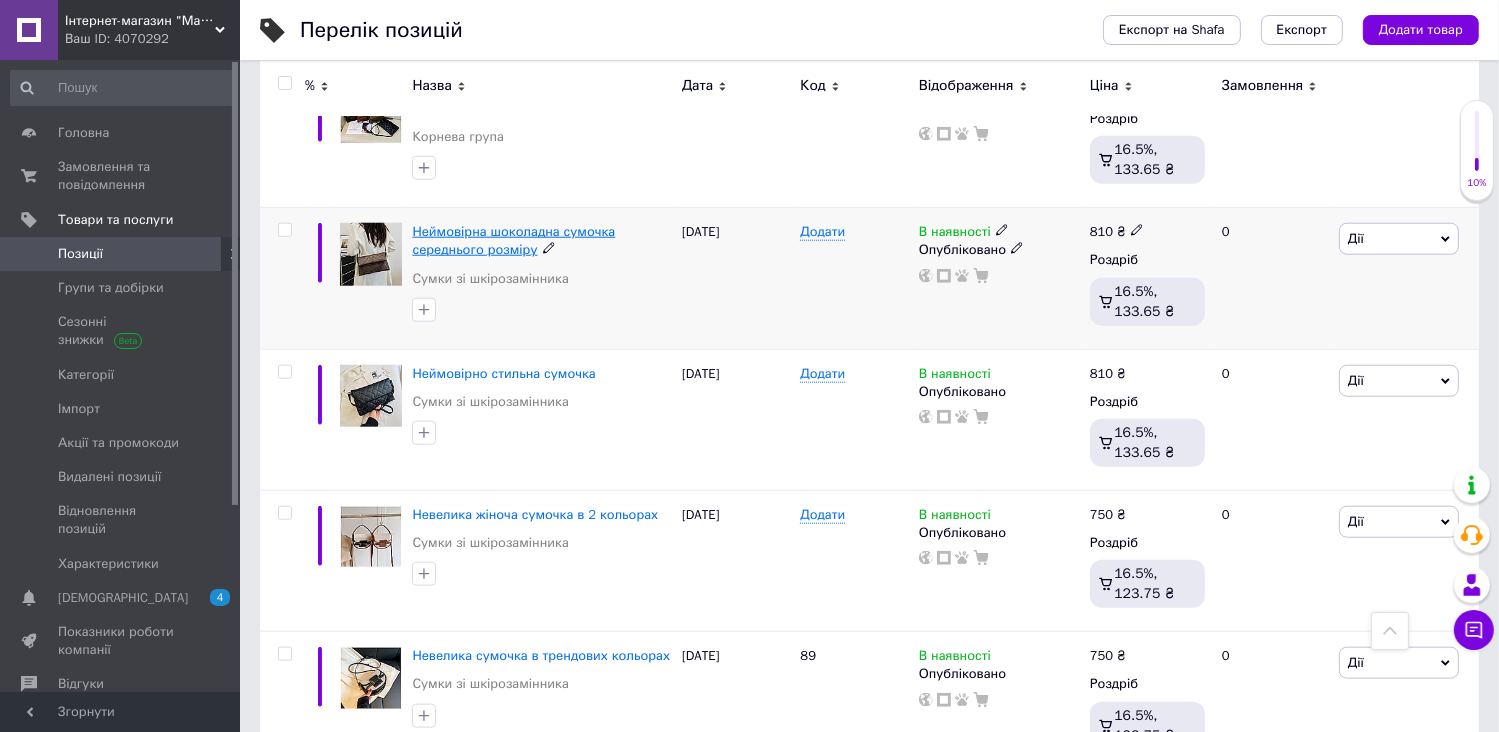 click on "Неймовірна шоколадна сумочка середнього розміру" at bounding box center [513, 240] 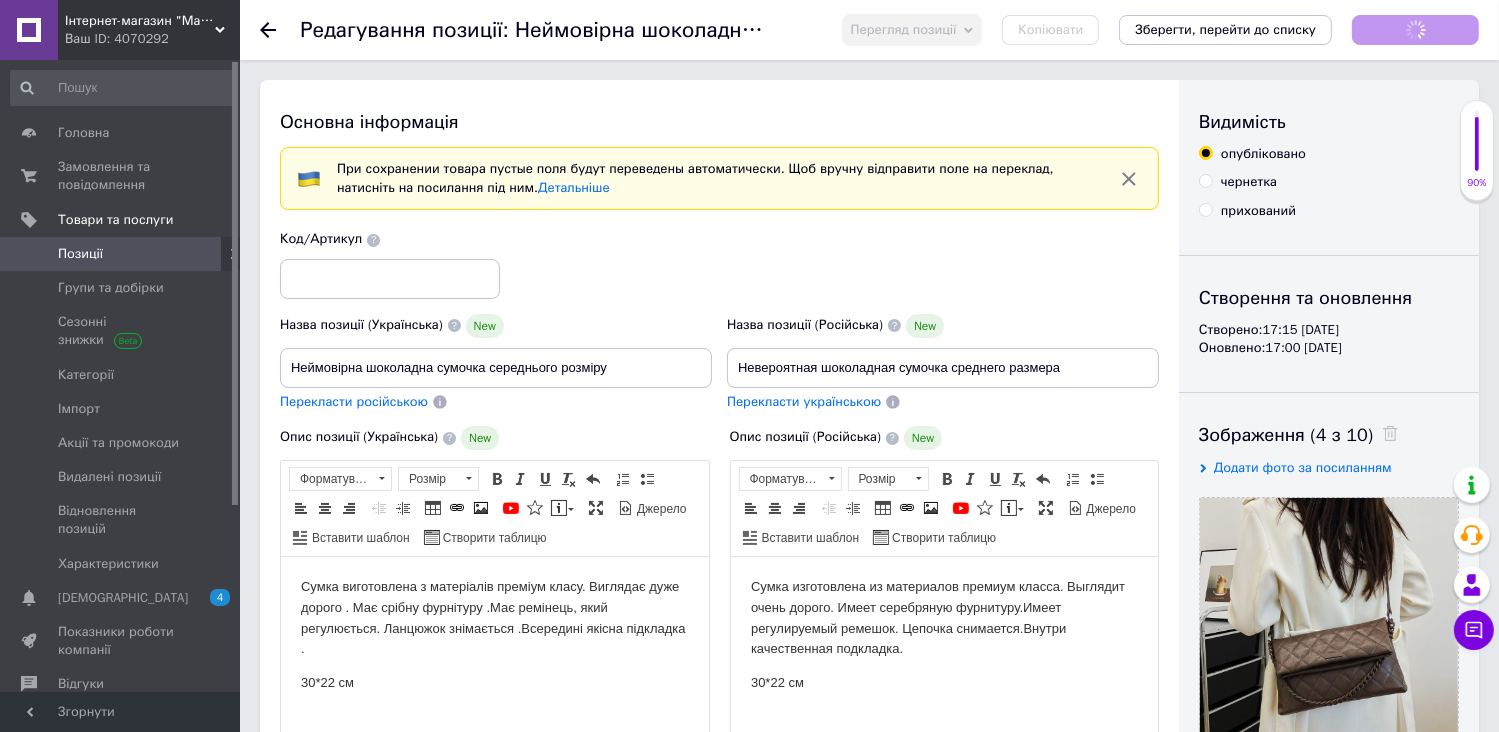 scroll, scrollTop: 0, scrollLeft: 0, axis: both 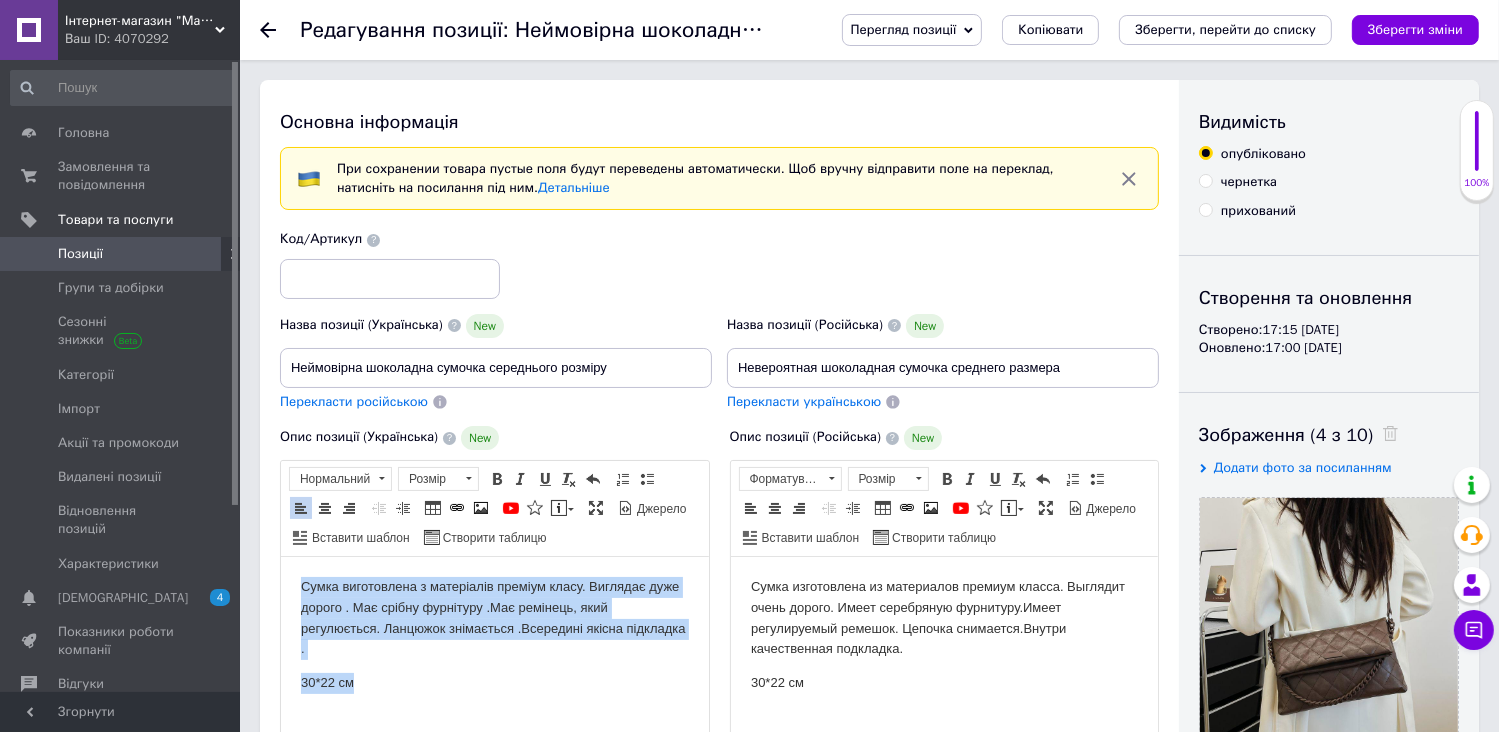 drag, startPoint x: 301, startPoint y: 588, endPoint x: 401, endPoint y: 680, distance: 135.88231 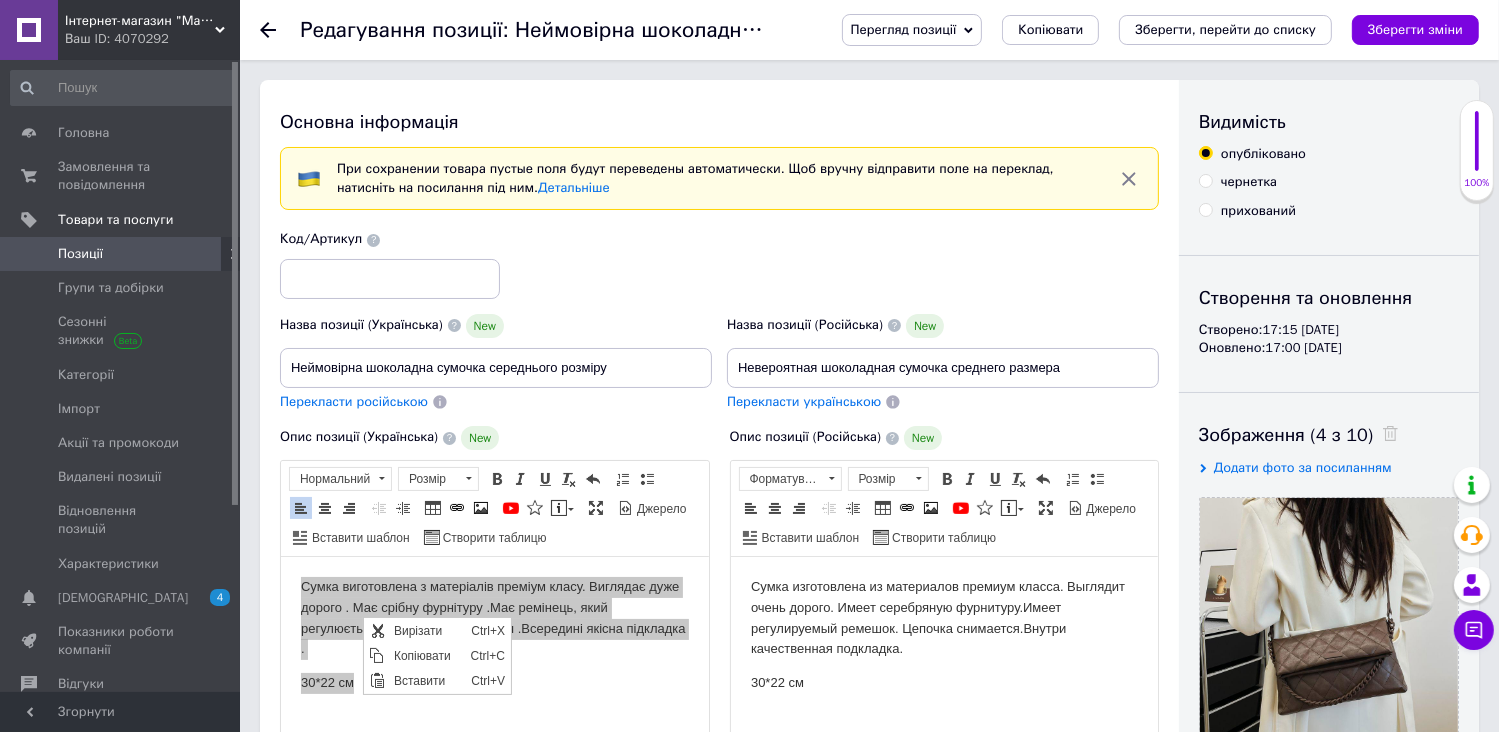 scroll, scrollTop: 0, scrollLeft: 0, axis: both 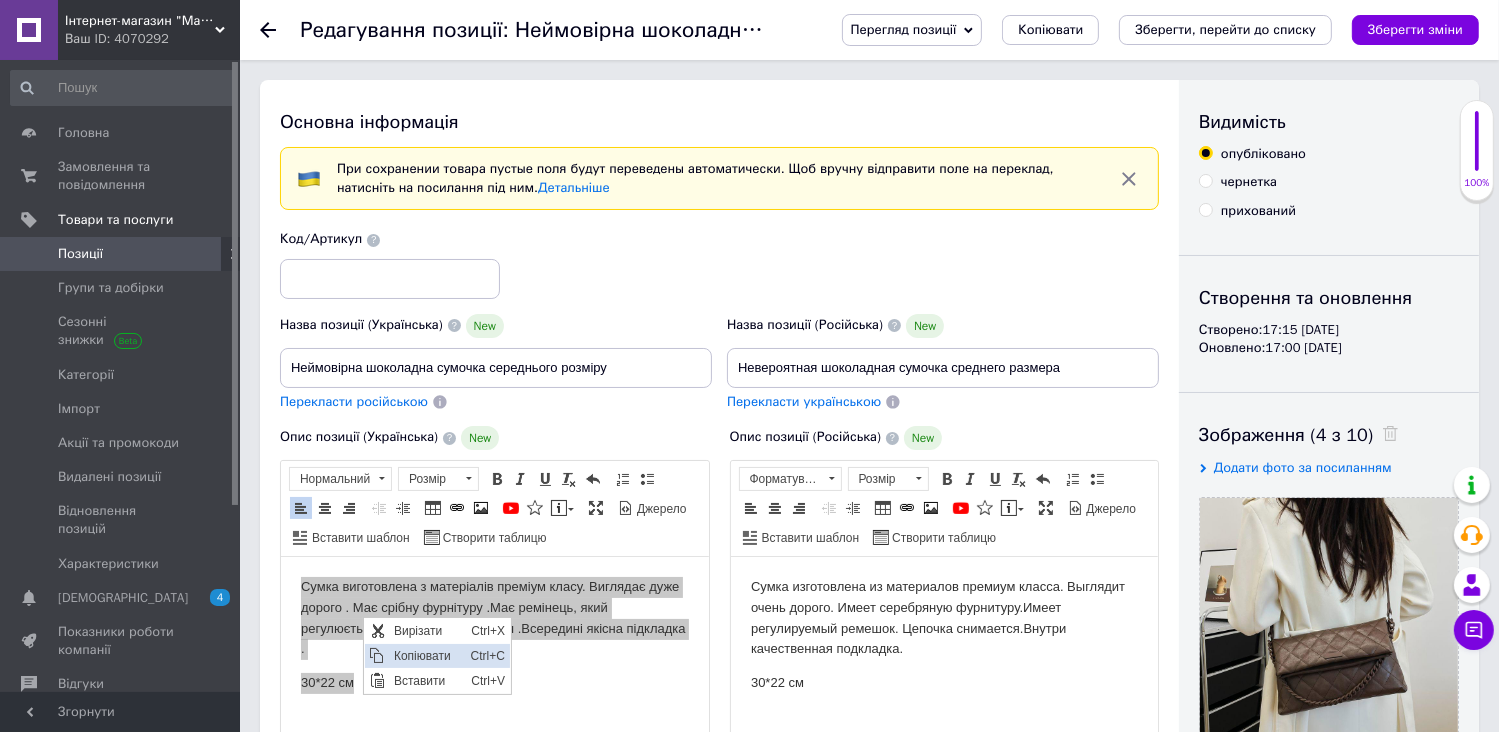 click on "Копіювати" at bounding box center (426, 656) 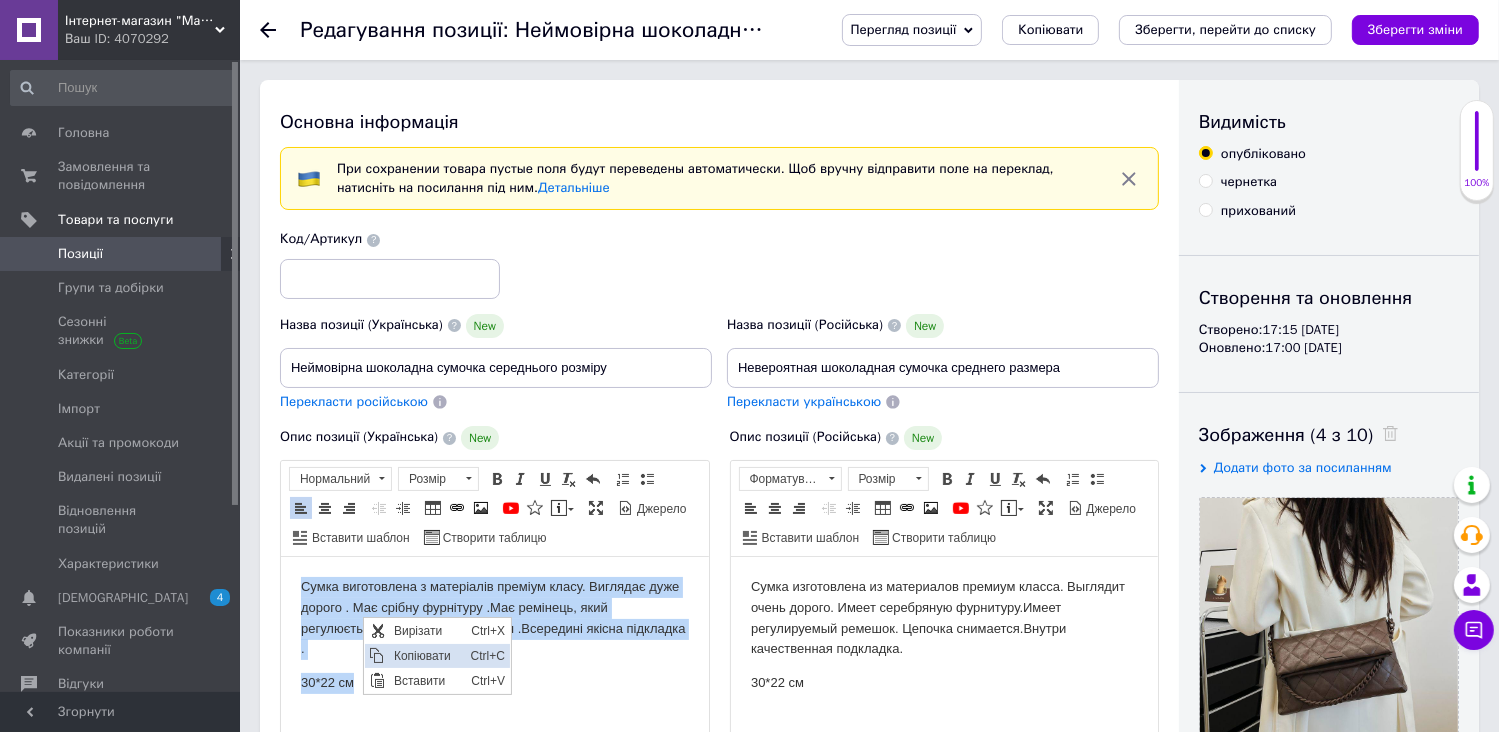 copy on "Сумка виготовлена з матеріалів преміум класу. Виглядає дуже дорого . Має срібну фурнітуру .Має ремінець, який регулюється. Ланцюжок знімається .Всередині якісна підкладка .  30*22 см" 